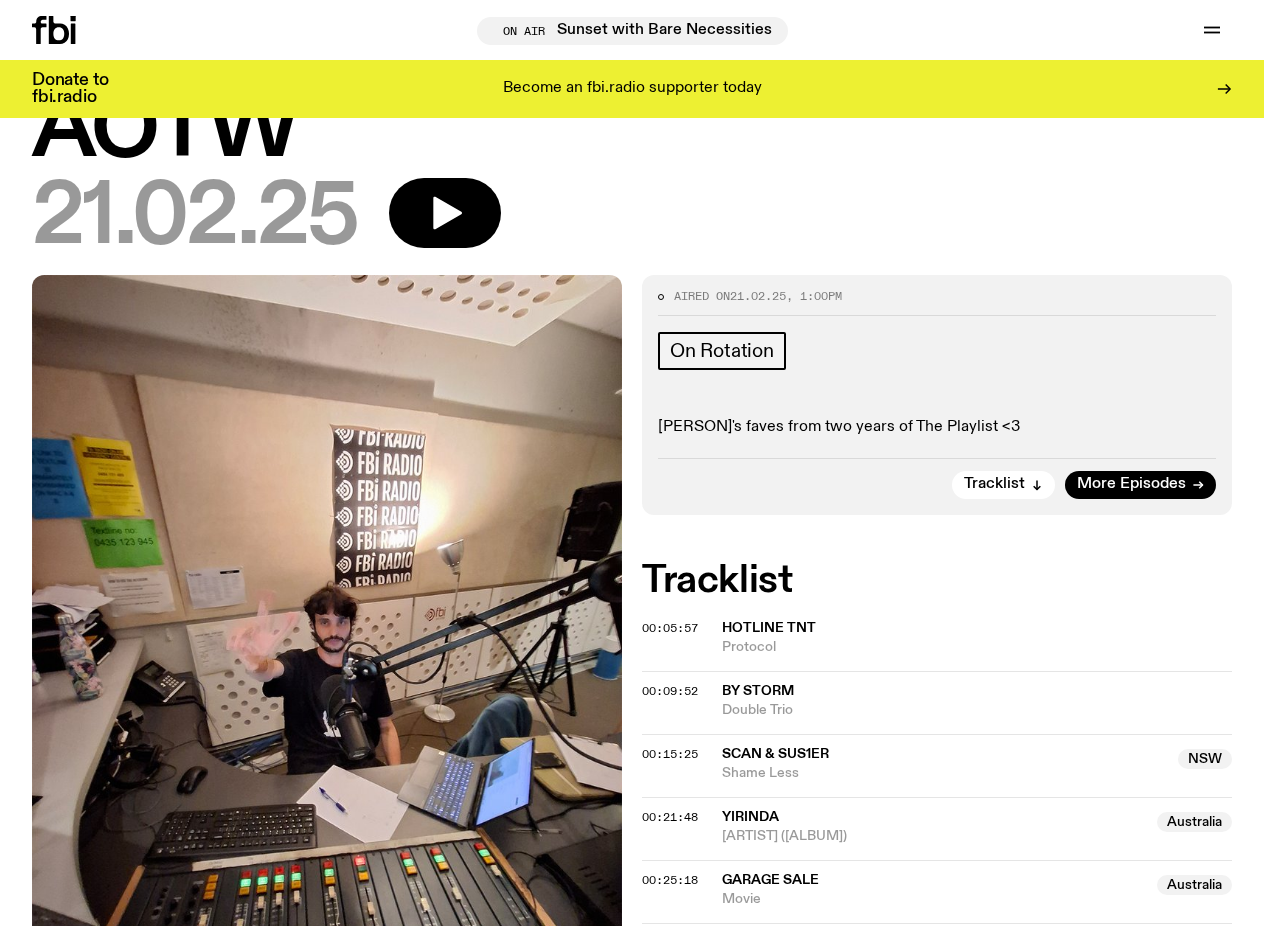scroll, scrollTop: 248, scrollLeft: 0, axis: vertical 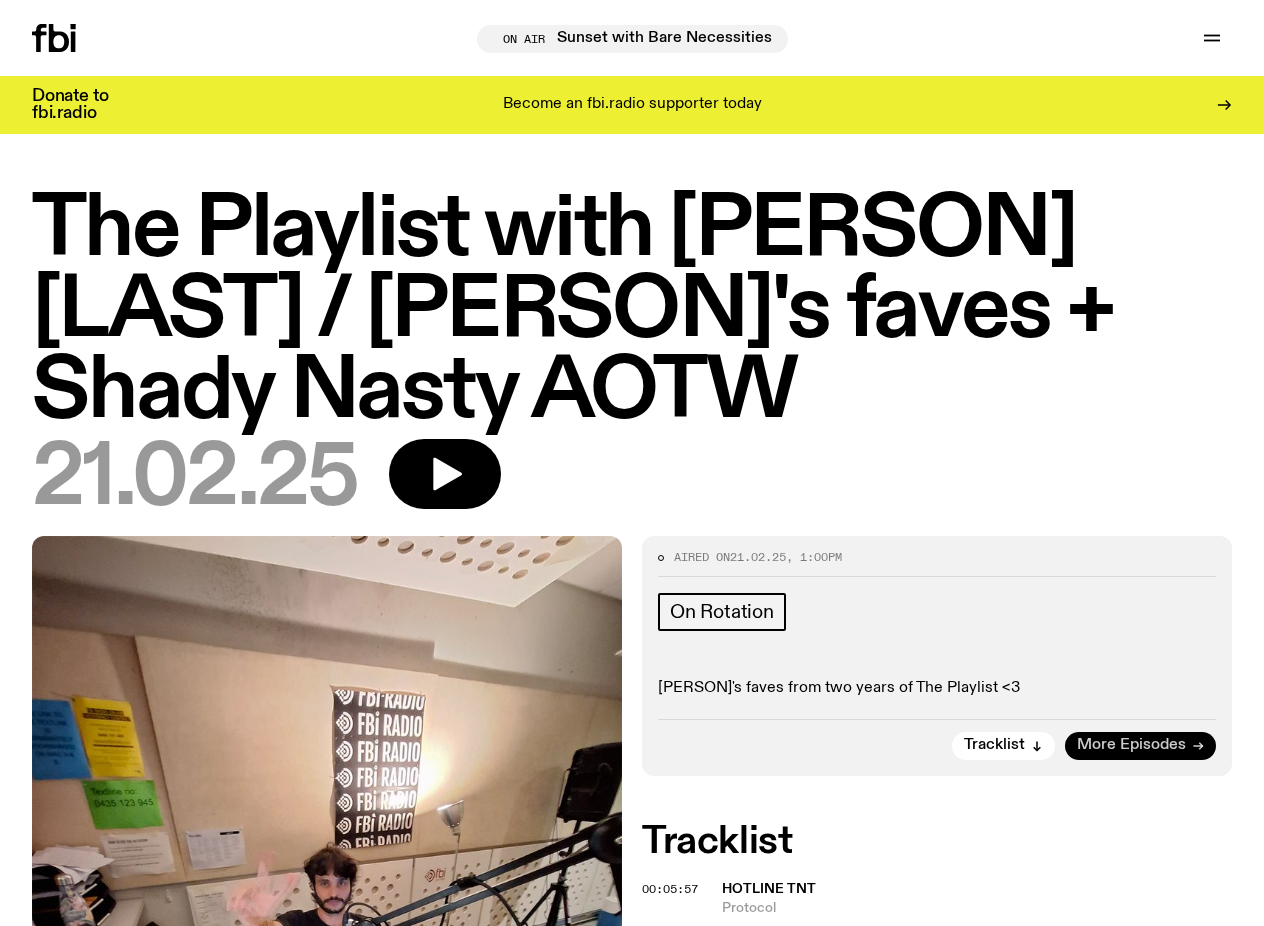 click on "More Episodes" at bounding box center (1131, 745) 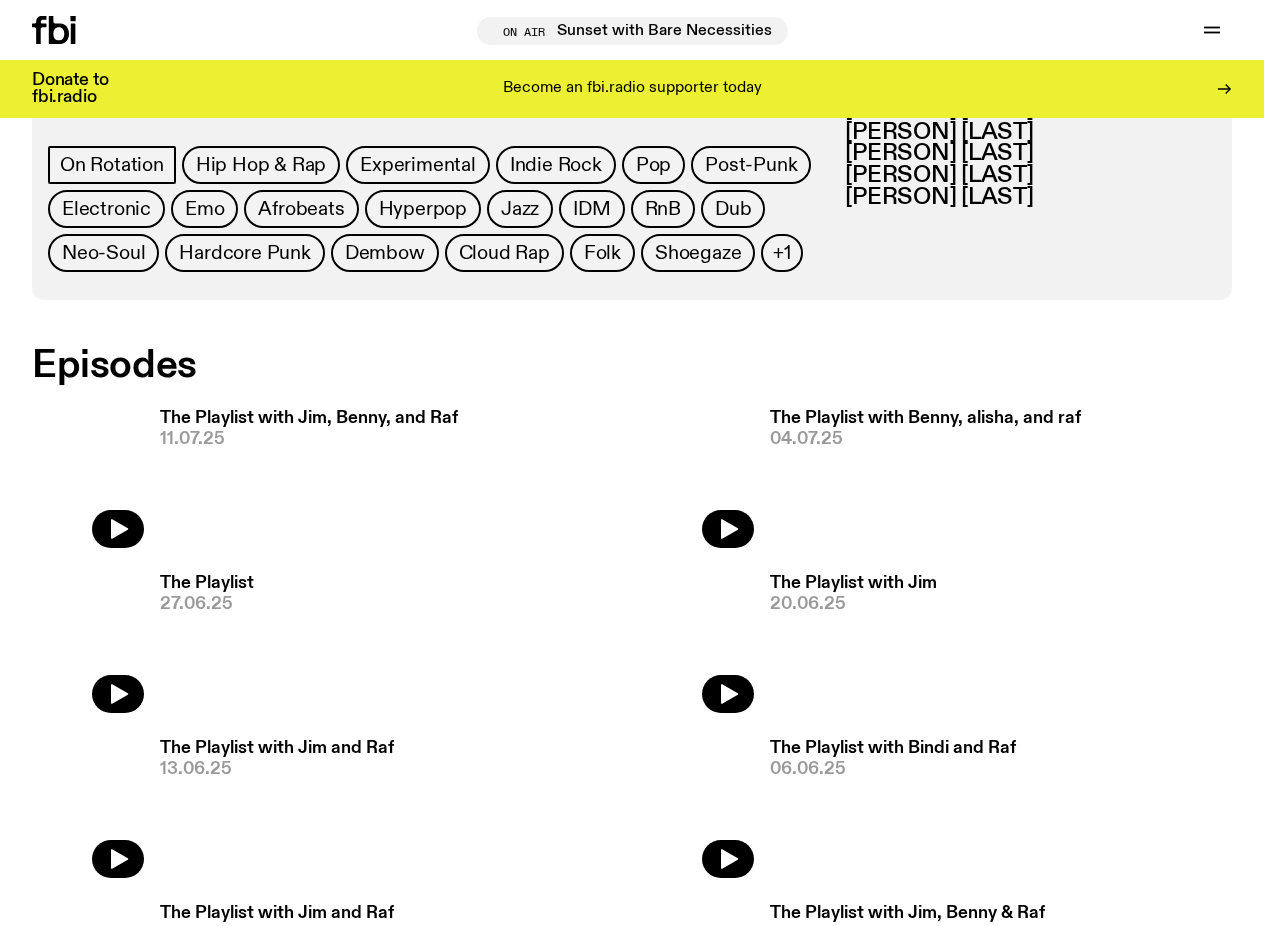 scroll, scrollTop: 967, scrollLeft: 0, axis: vertical 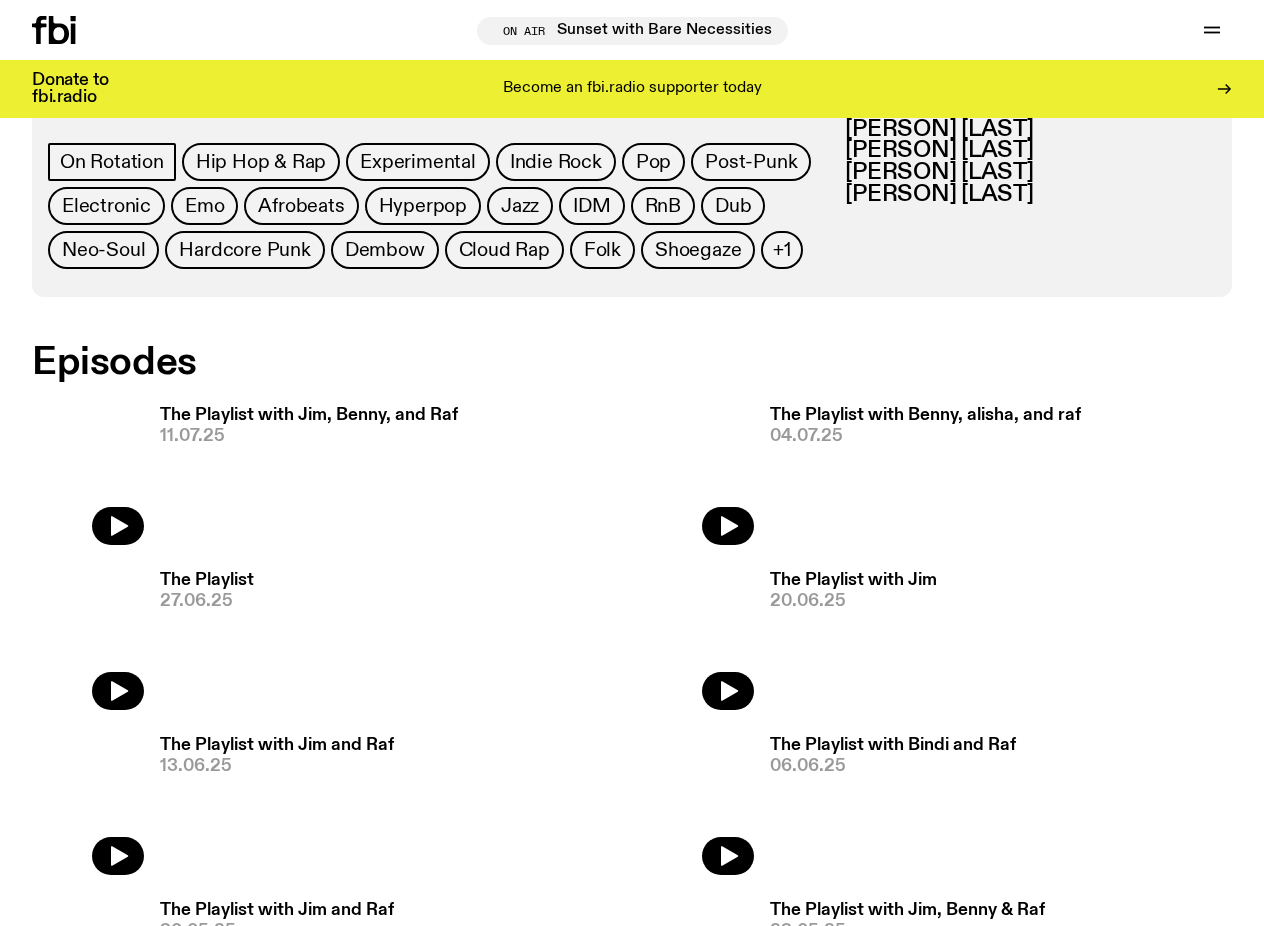 click on "The Playlist with Jim, Benny, and Raf" at bounding box center [309, 415] 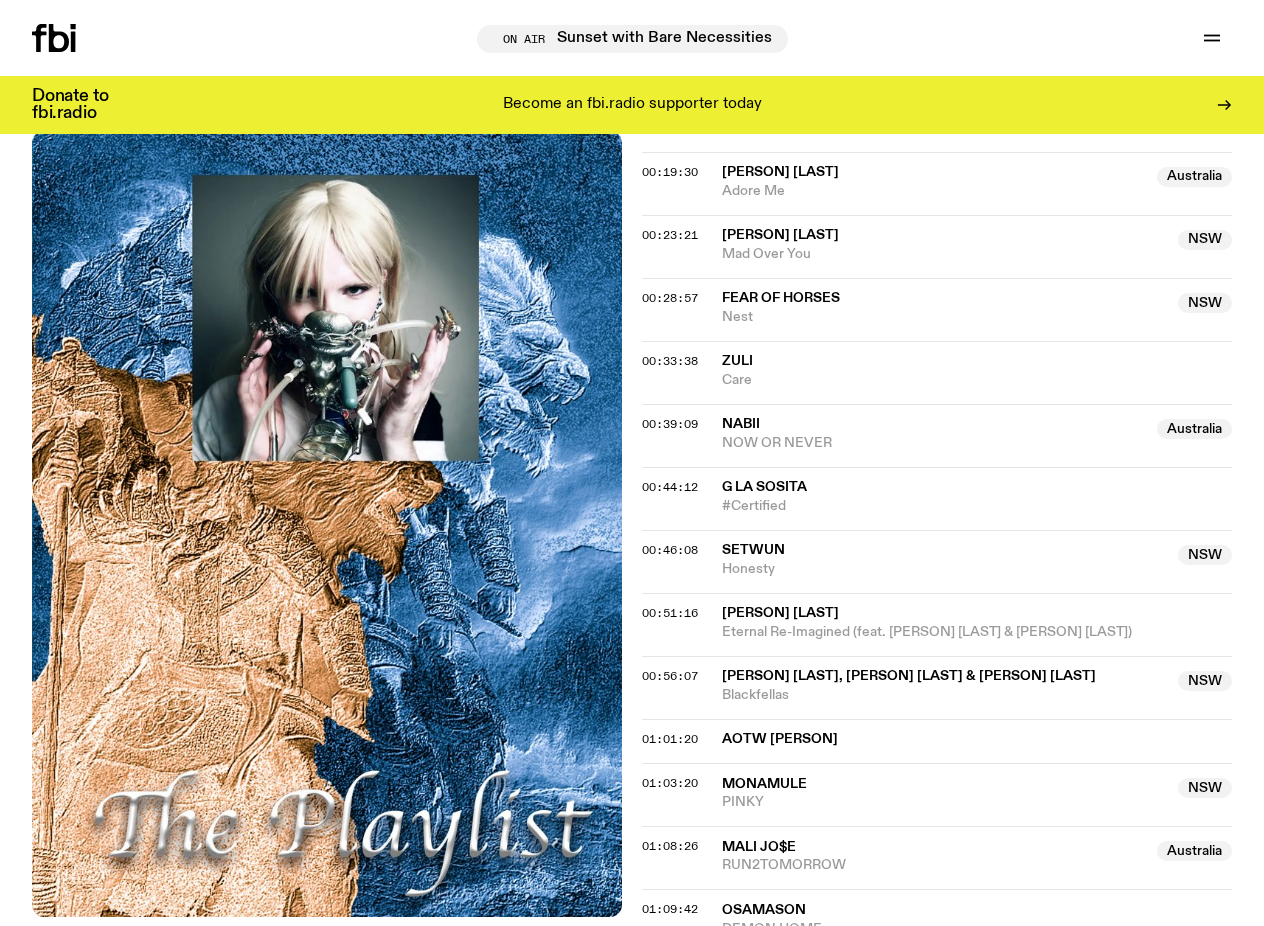 scroll, scrollTop: 0, scrollLeft: 0, axis: both 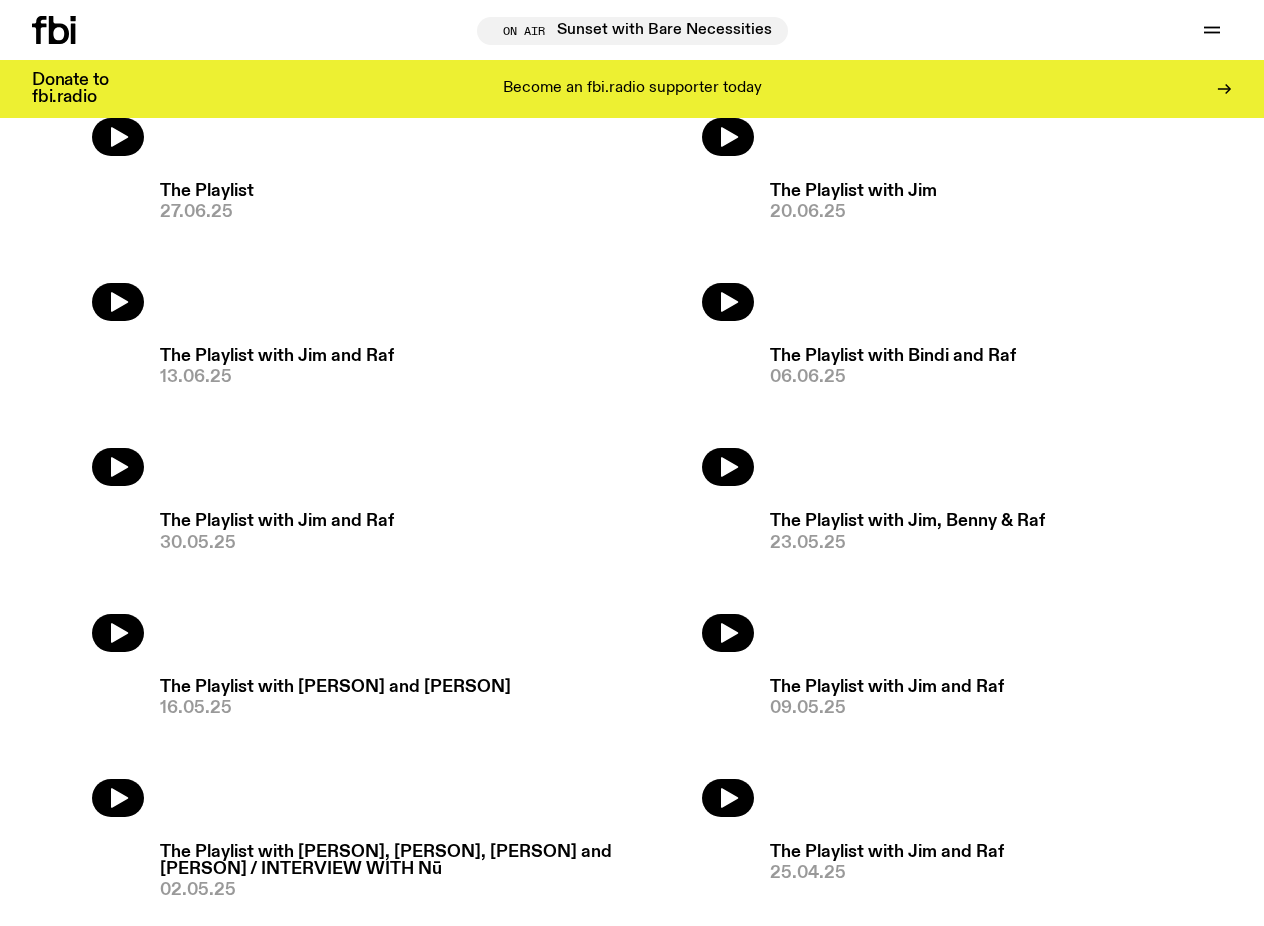 click on "The Playlist with Lindsay and Raf" at bounding box center (335, 687) 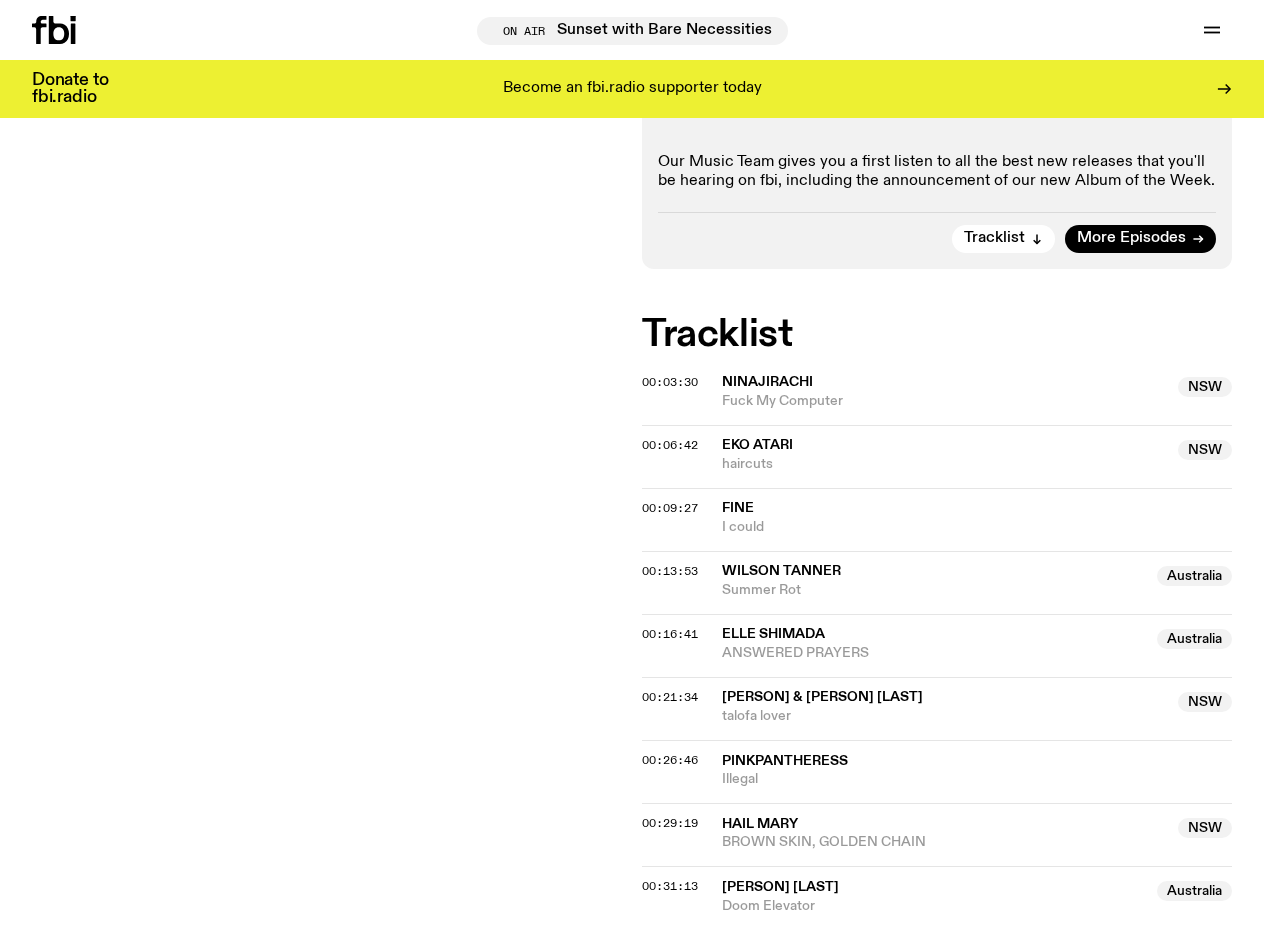 scroll, scrollTop: 428, scrollLeft: 0, axis: vertical 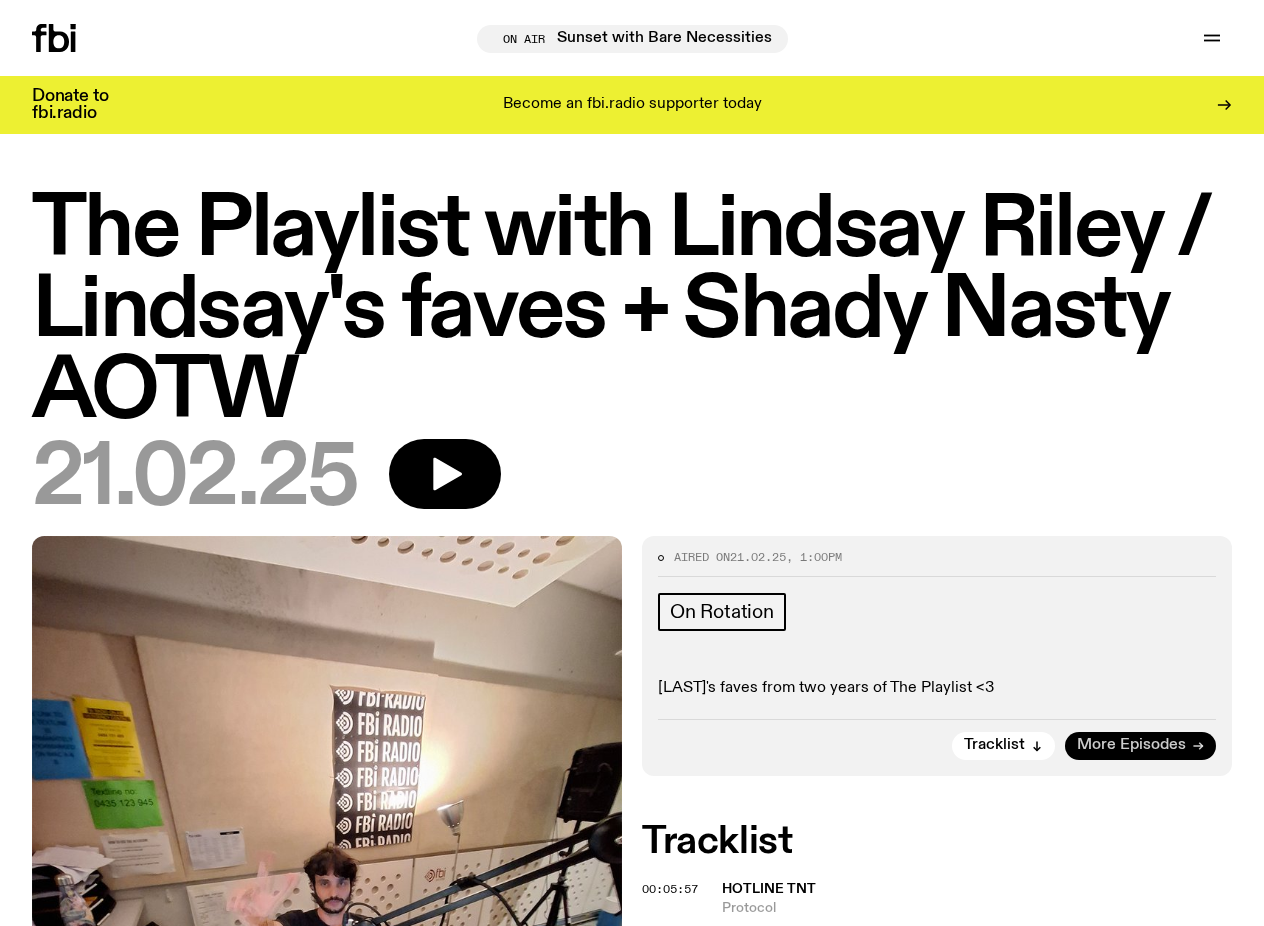 click on "More Episodes" at bounding box center (1131, 745) 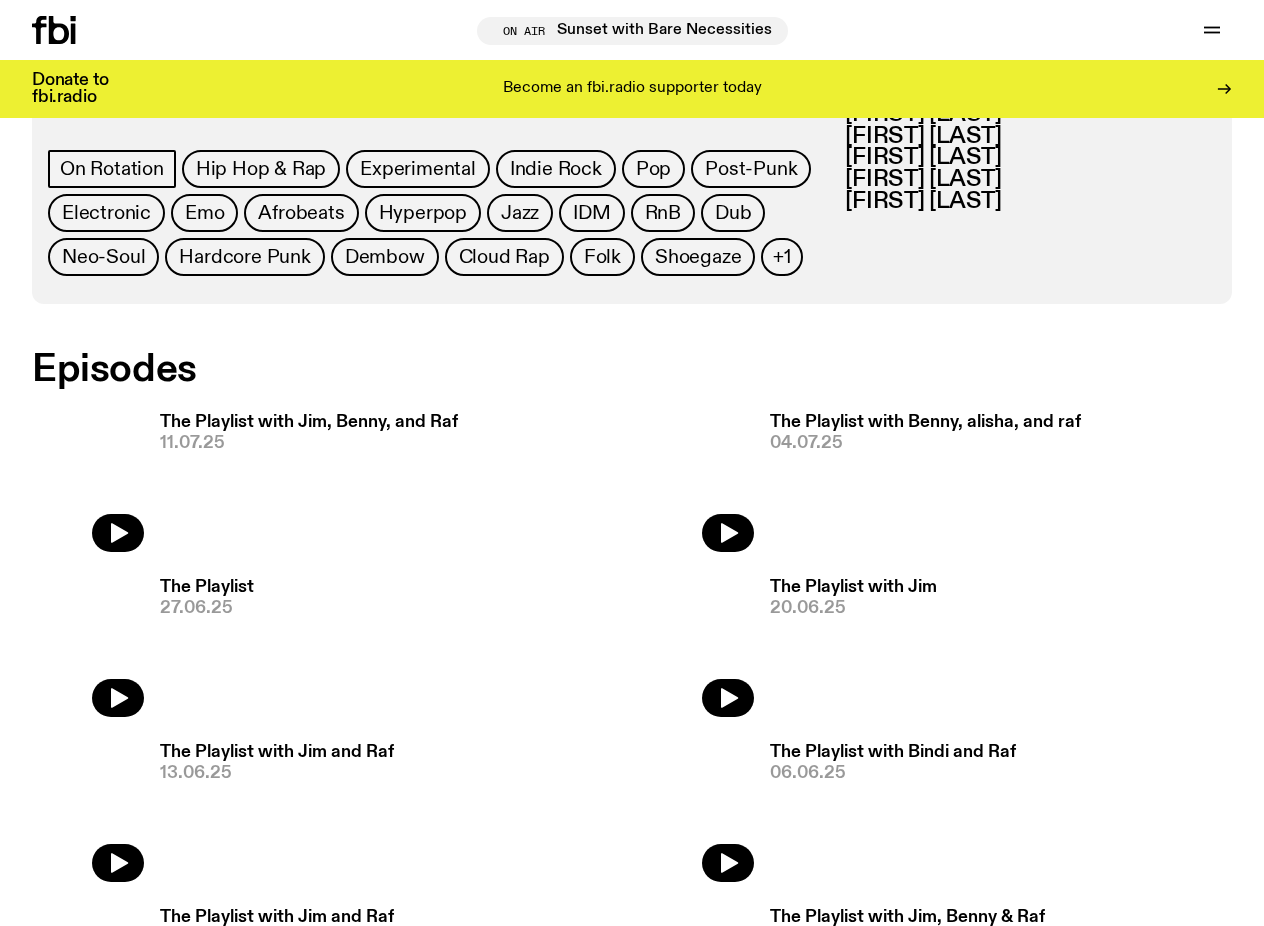 scroll, scrollTop: 0, scrollLeft: 0, axis: both 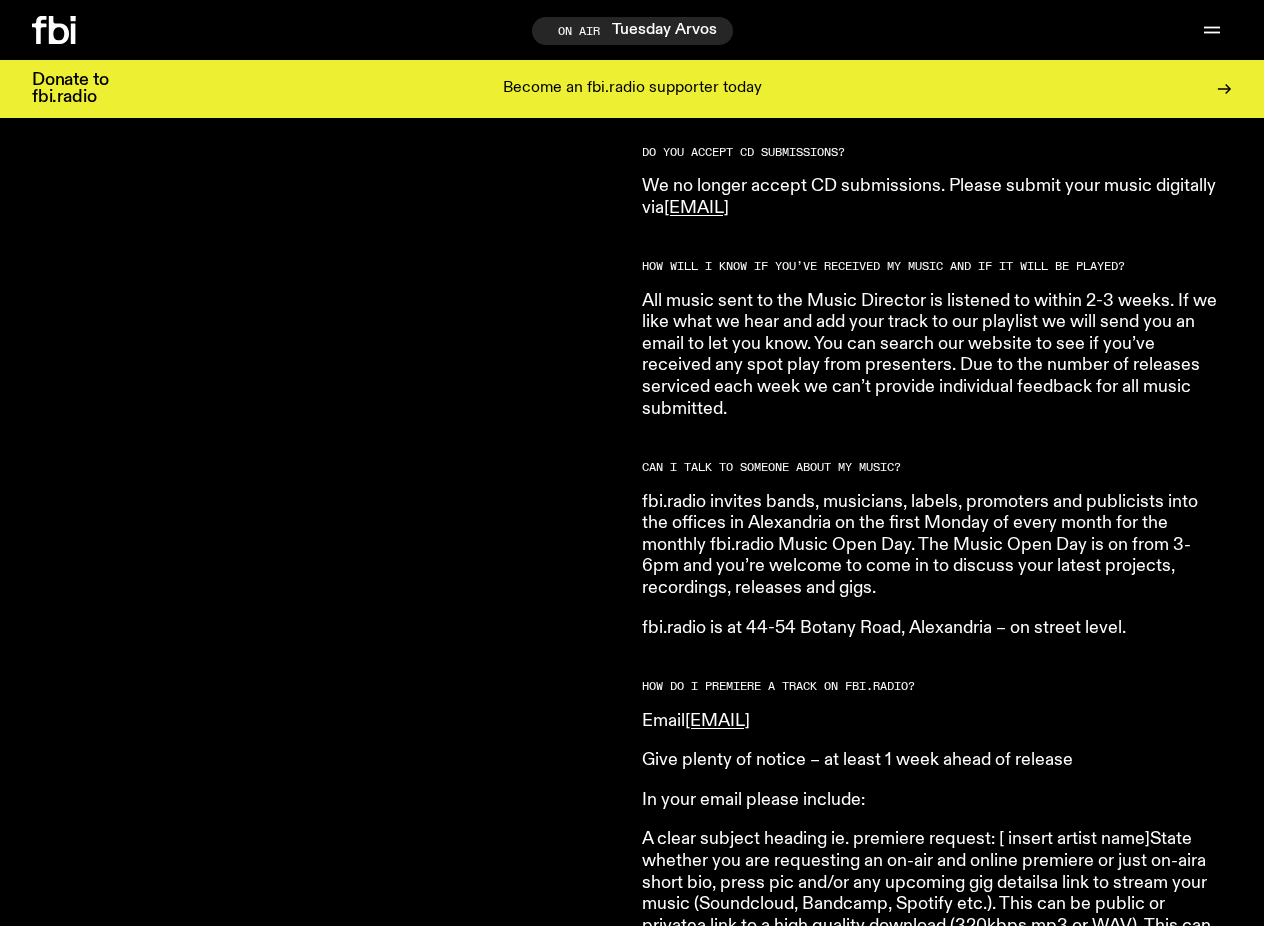 click on "Are you a musician, in a band, a producer, or DJ and want to send us your stuff? HOW DO I SUBMIT MUSIC TO FBi.radio? Please submit your music to [EMAIL] Submitting your music to radio properly is all about removing any barriers that could potentially hinder the right person from hearing your music. With that in mind, here’s a couple of simple, administrative things you can do to give your music the best chance of being heard, whether you’re submitting to fbi.radio or elsewhere. Emails submitting music should include: fbi.radio plays a combination of playlisted and unplaylisted shows, meaning that there are two ways you can submit your music for airplay: GENERAL SERVICING: To service your music for general playlisting, please submit to [EMAIL] with all of the above requirements. Music auditioning occurs each Wednesday, so in order to be considered for the following week’s playlisting please submit before midnight on Tuesday. All music needs to be serviced digitally. . i. i. ." at bounding box center (632, 826) 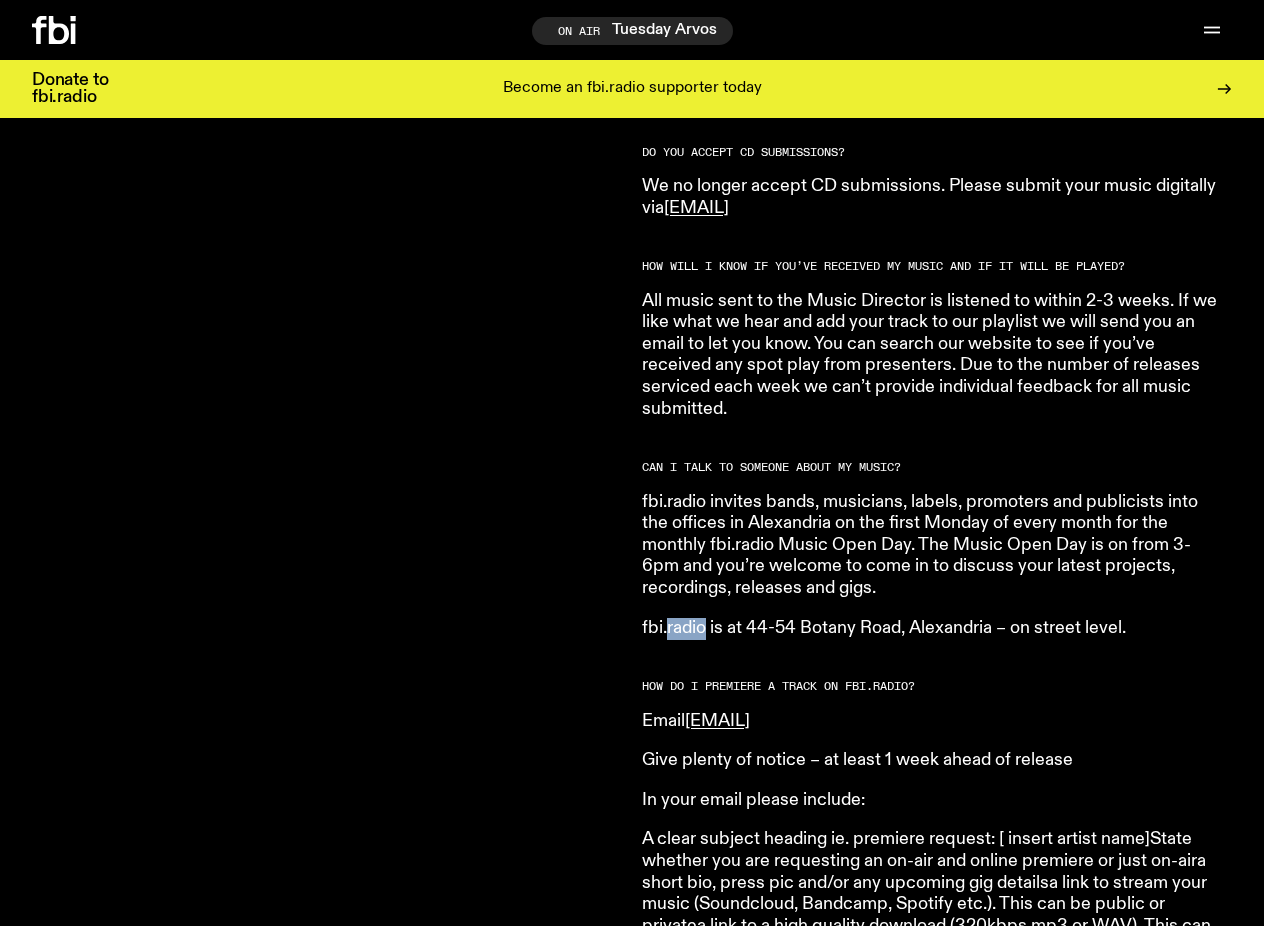 click on "fbi.radio is at 44-54 Botany Road, Alexandria – on street level." at bounding box center (930, 629) 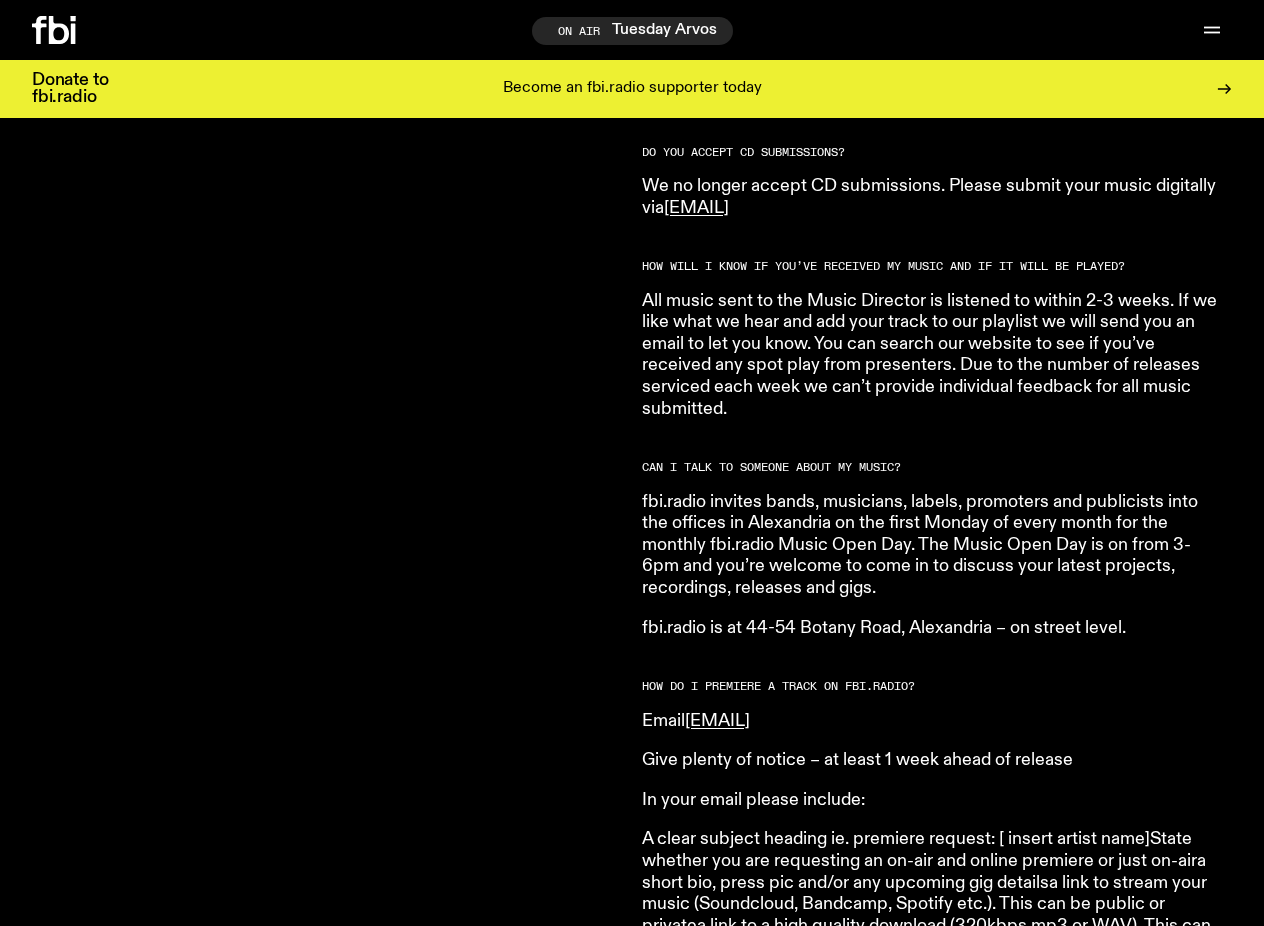 click on "fbi.radio is at 44-54 Botany Road, Alexandria – on street level." at bounding box center [930, 629] 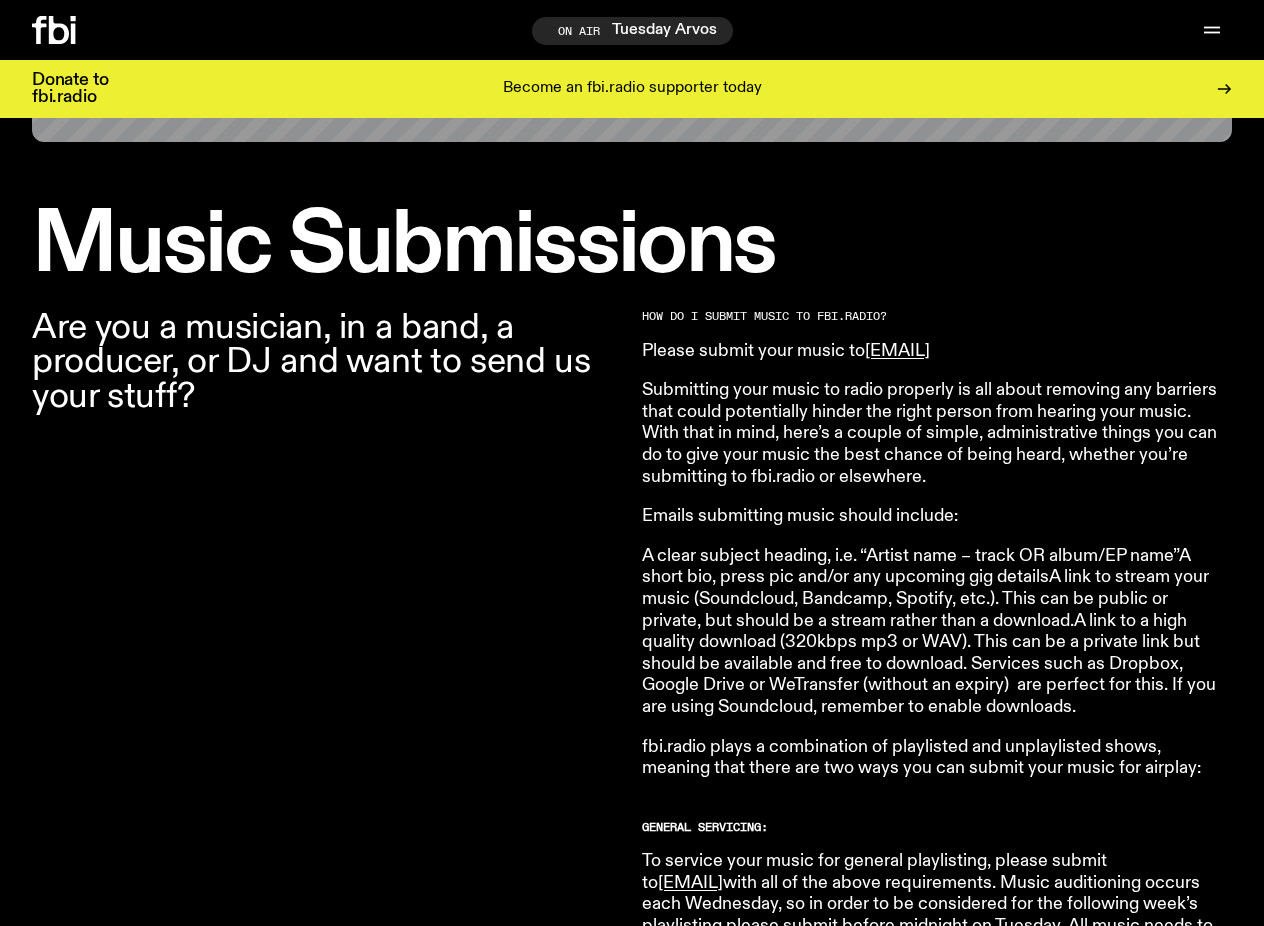 scroll, scrollTop: 515, scrollLeft: 0, axis: vertical 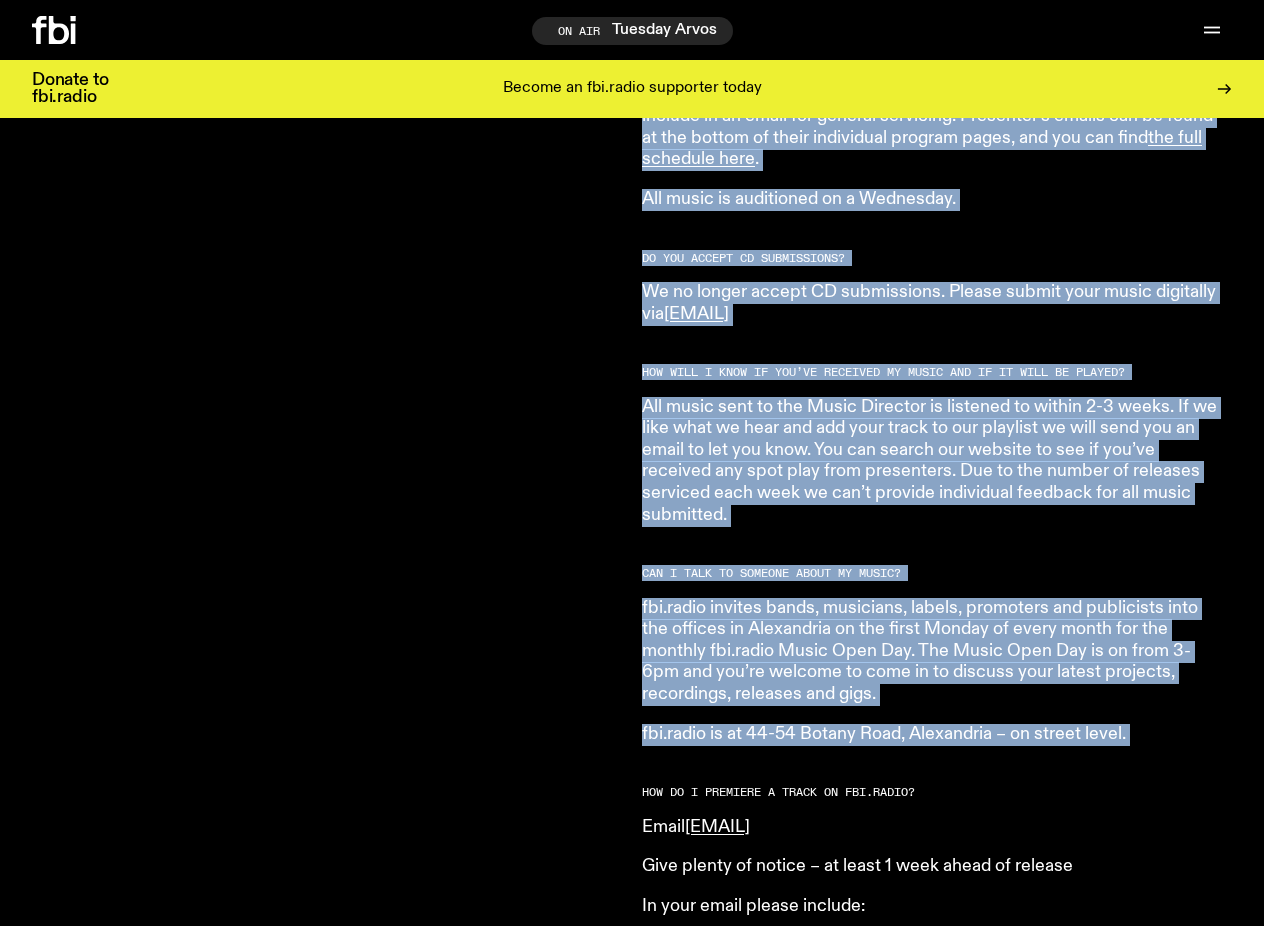 drag, startPoint x: 643, startPoint y: 314, endPoint x: 639, endPoint y: 778, distance: 464.01724 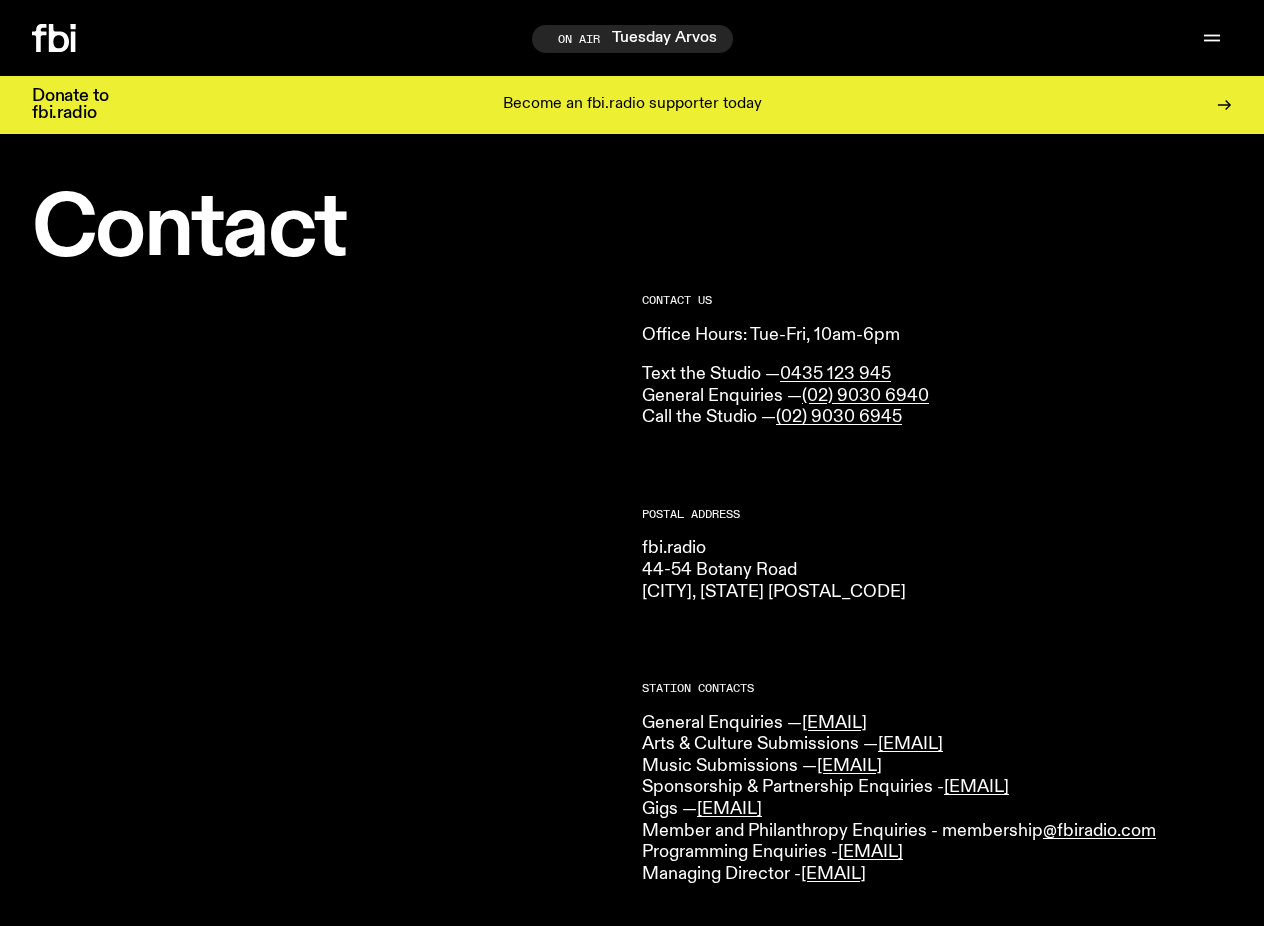 scroll, scrollTop: 0, scrollLeft: 0, axis: both 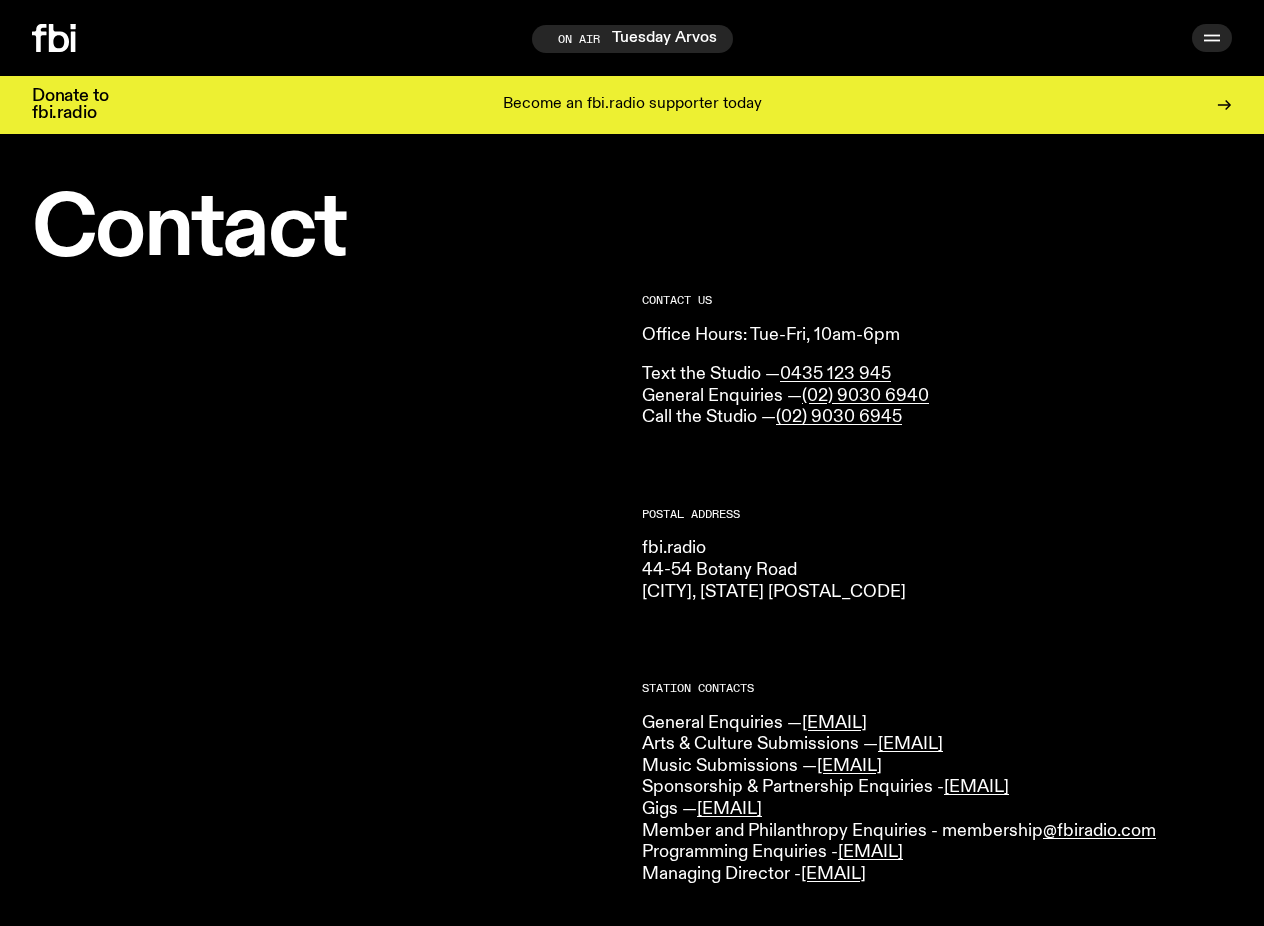 click 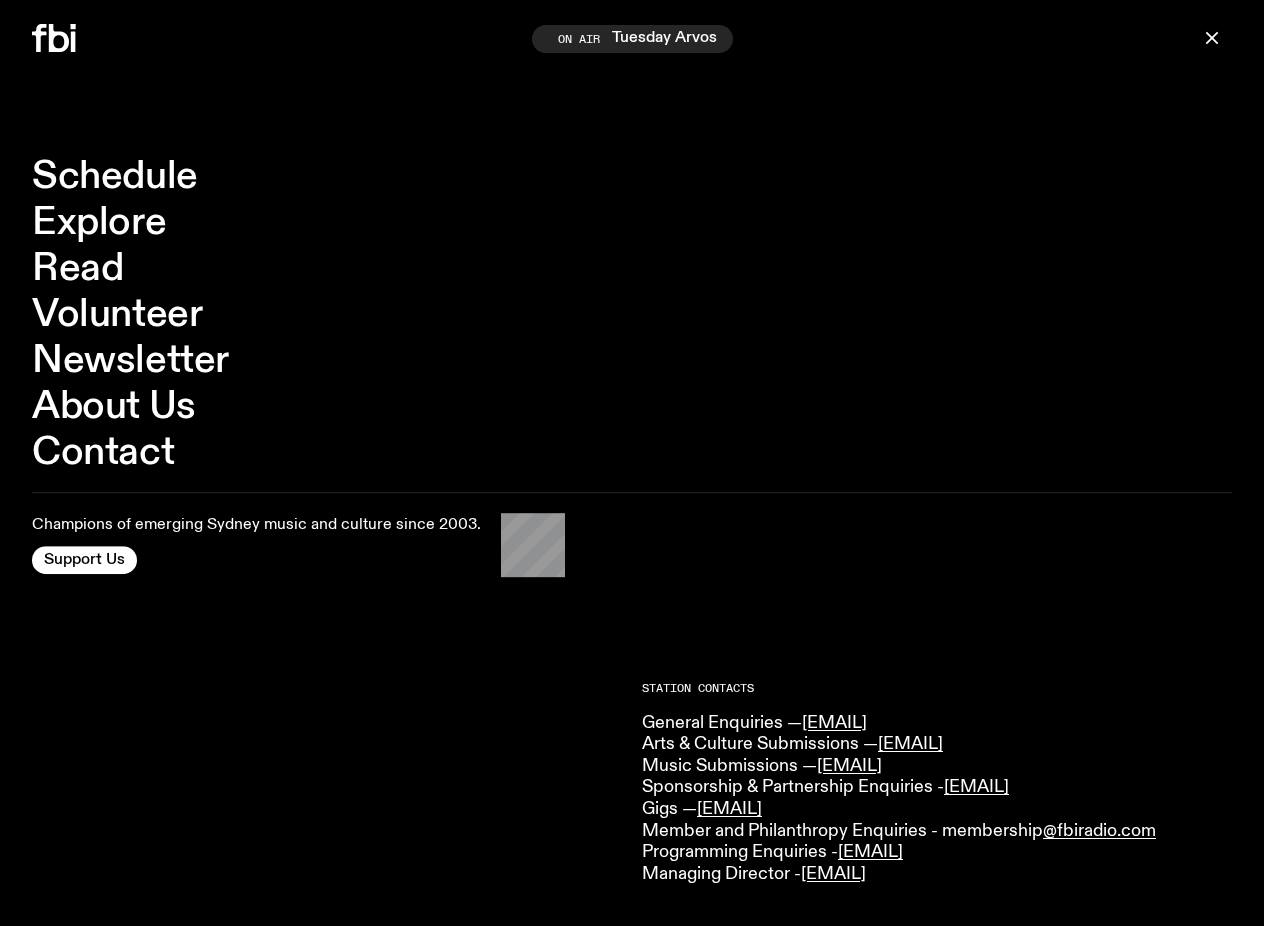 click on "Schedule Explore Read Volunteer Newsletter" at bounding box center [278, 38] 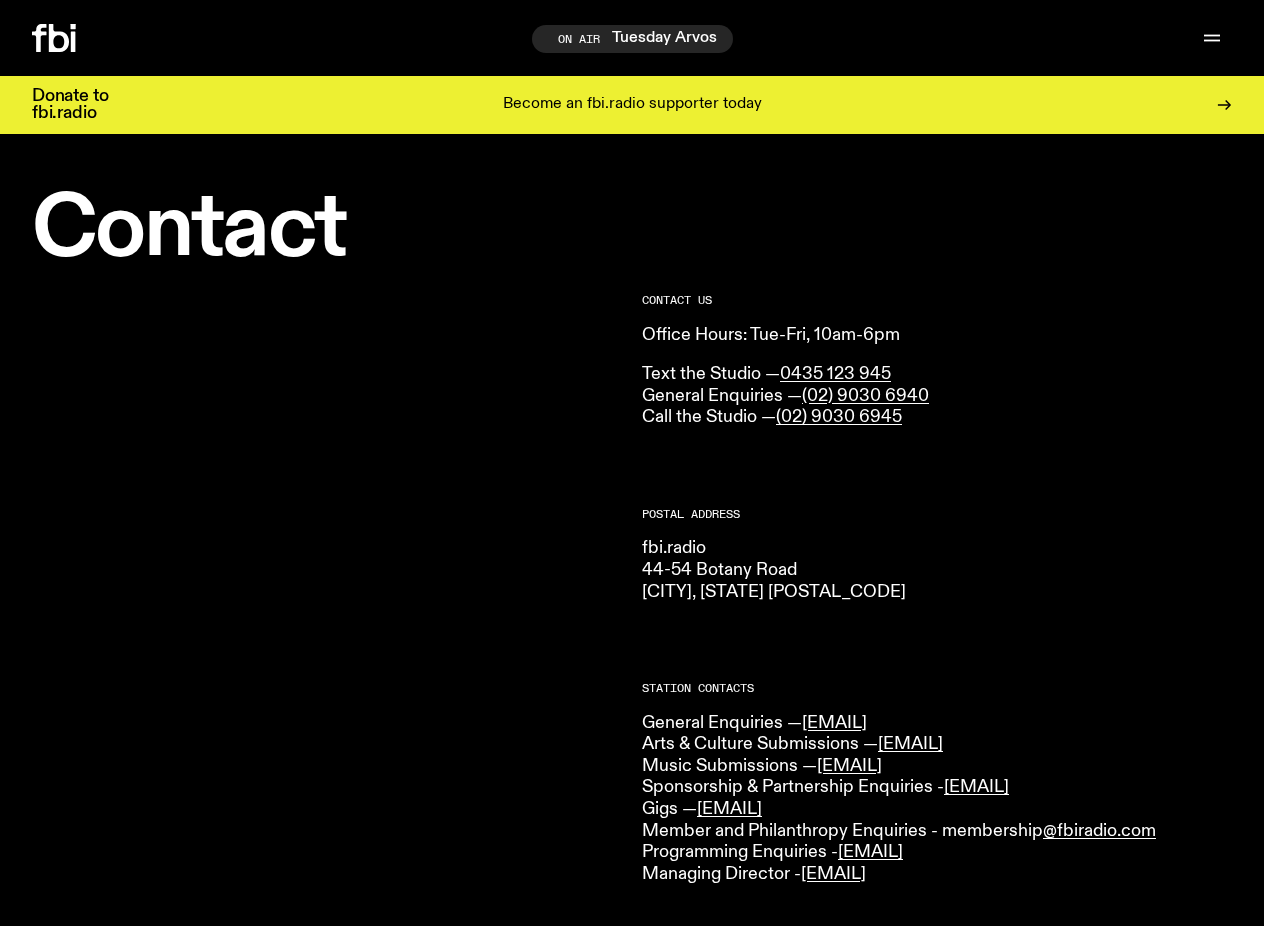 click 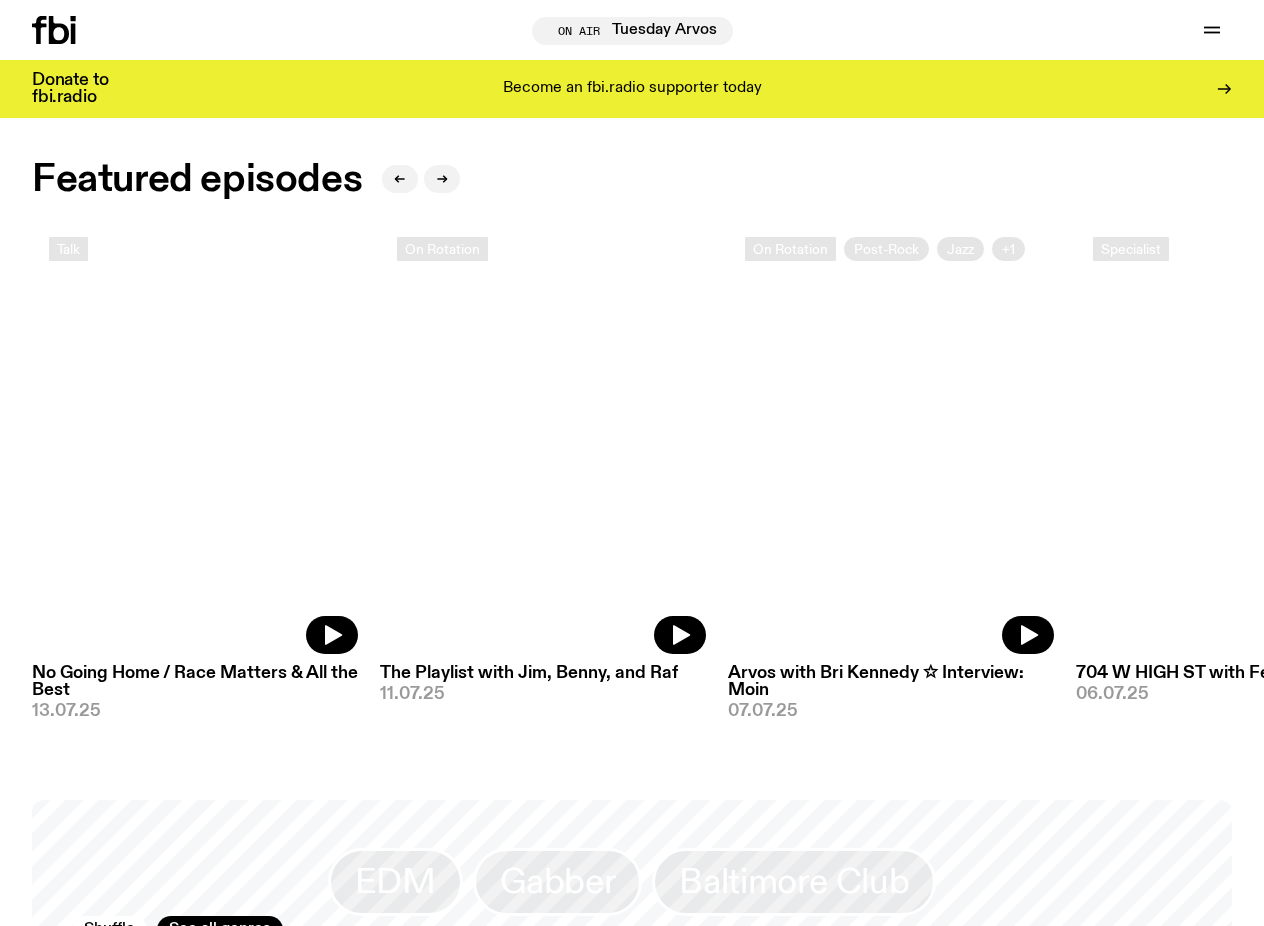 scroll, scrollTop: 0, scrollLeft: 0, axis: both 